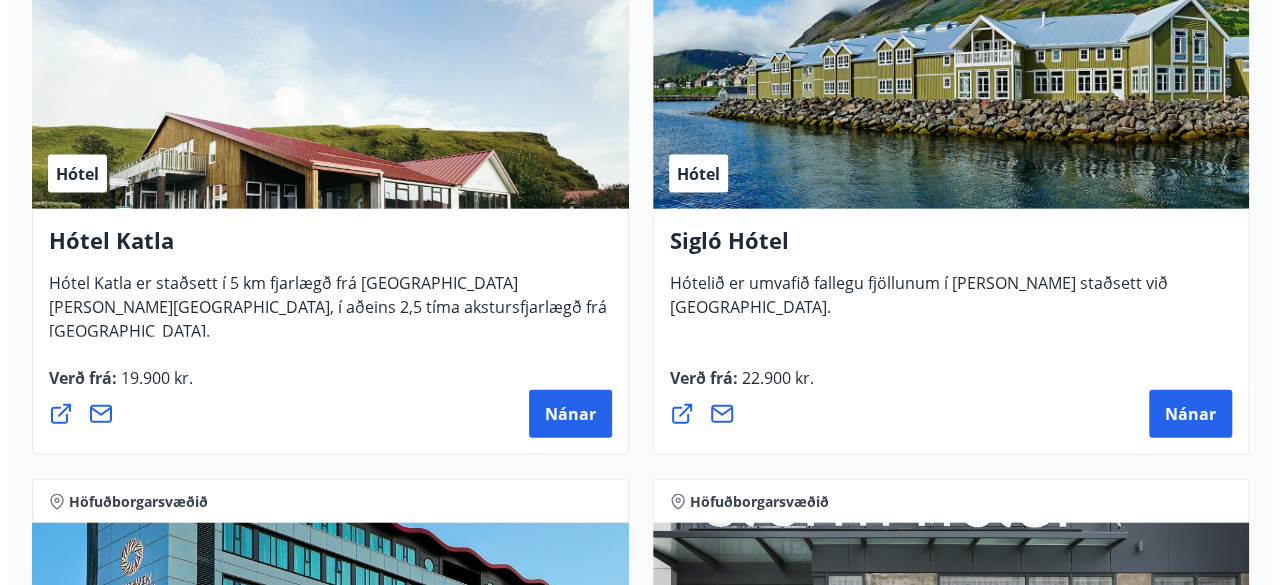 scroll, scrollTop: 2208, scrollLeft: 0, axis: vertical 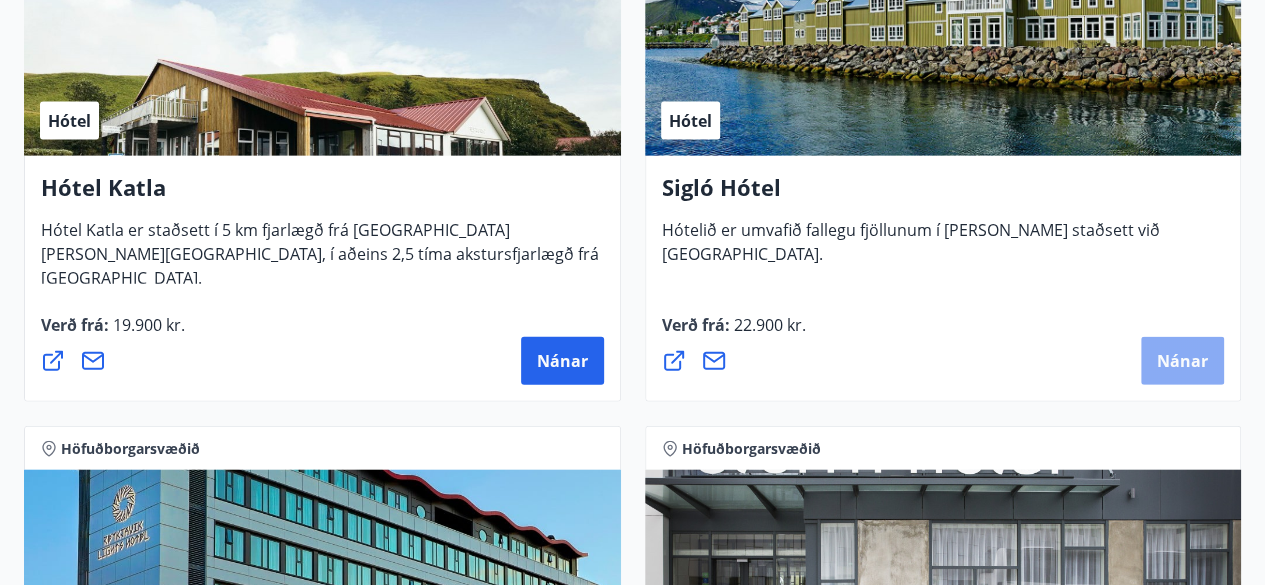 click on "Nánar" at bounding box center (1182, 361) 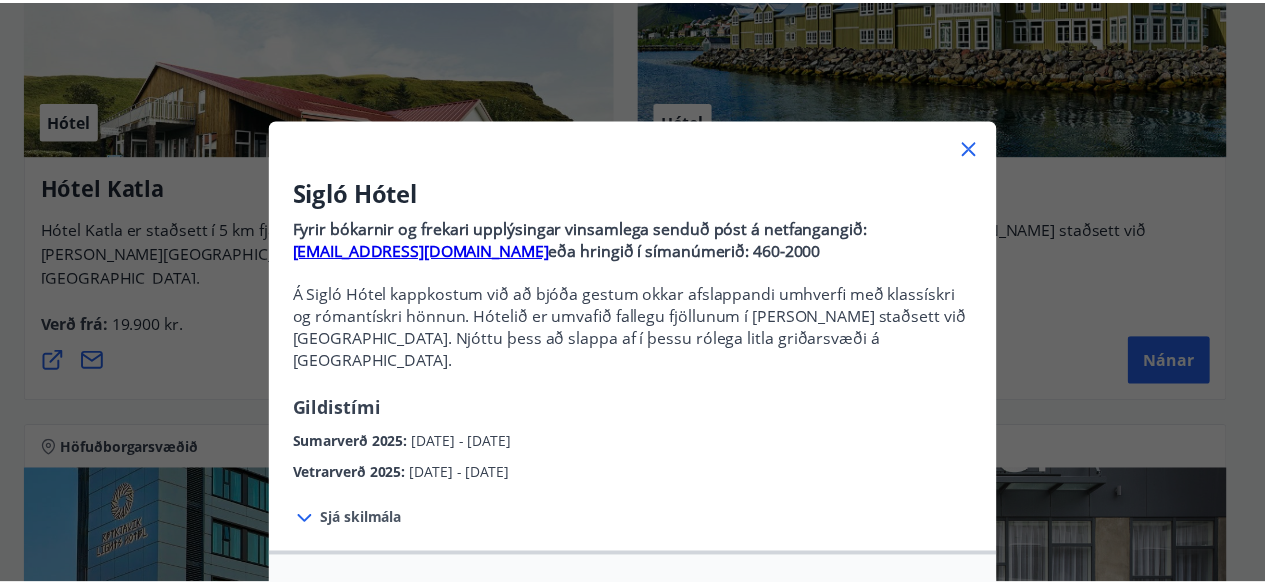 scroll, scrollTop: 0, scrollLeft: 0, axis: both 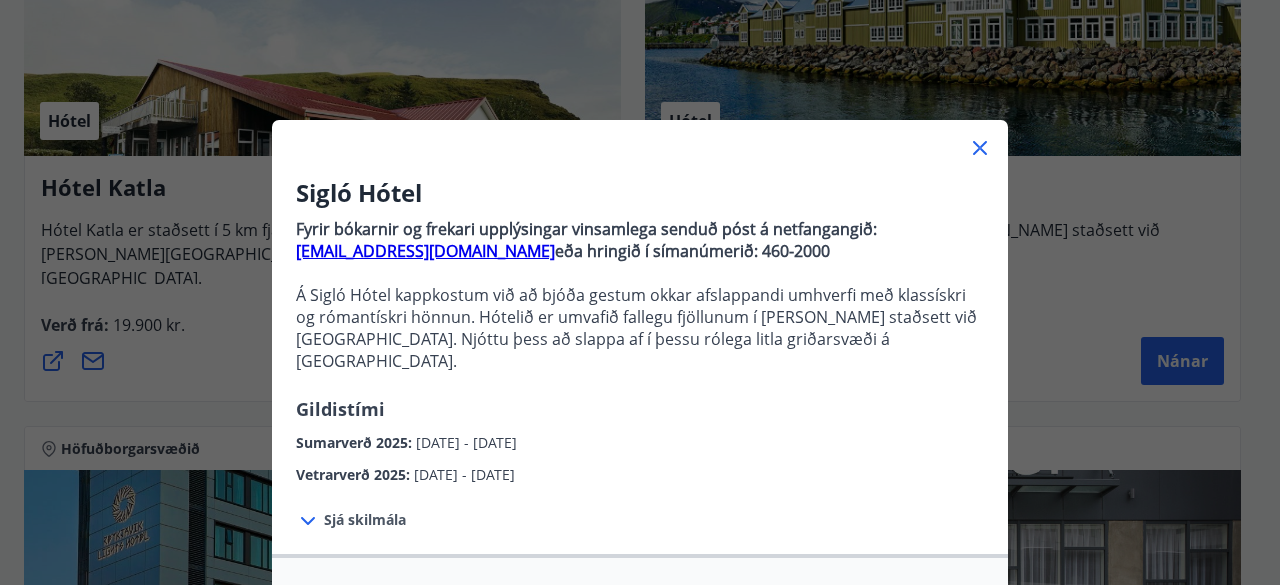 click 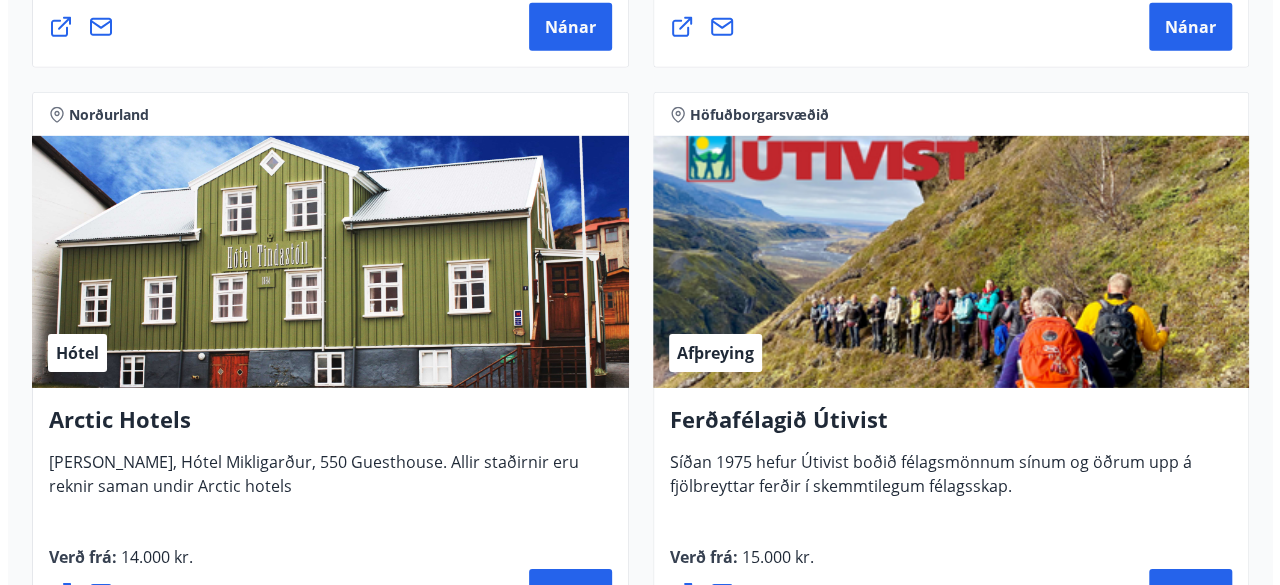 scroll, scrollTop: 3208, scrollLeft: 0, axis: vertical 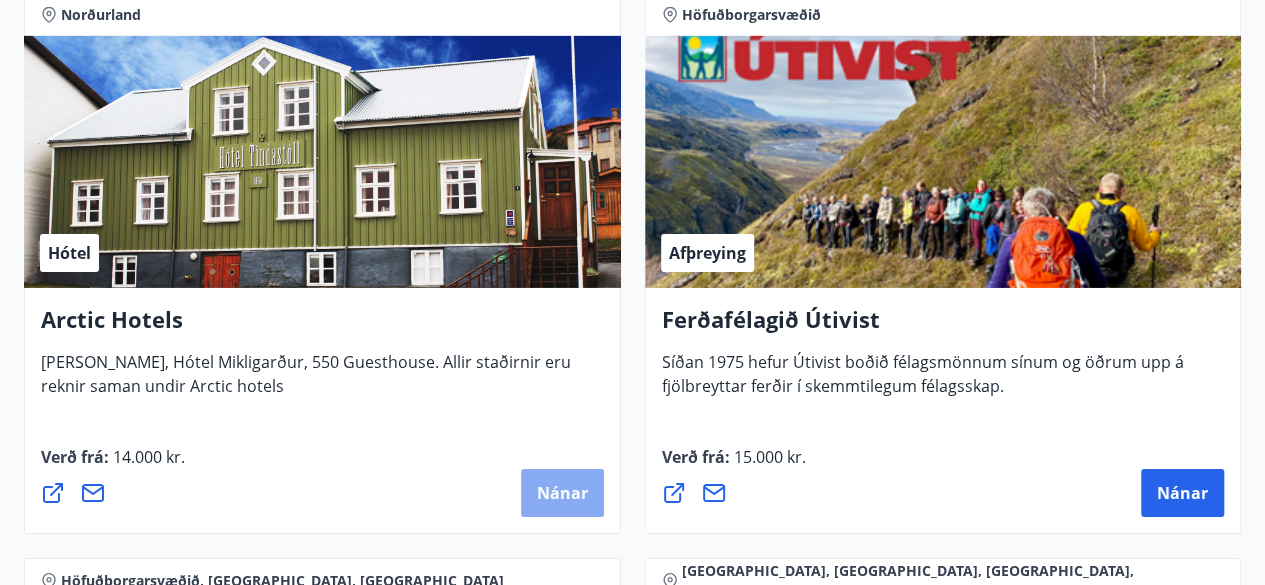 click on "Nánar" at bounding box center (562, 493) 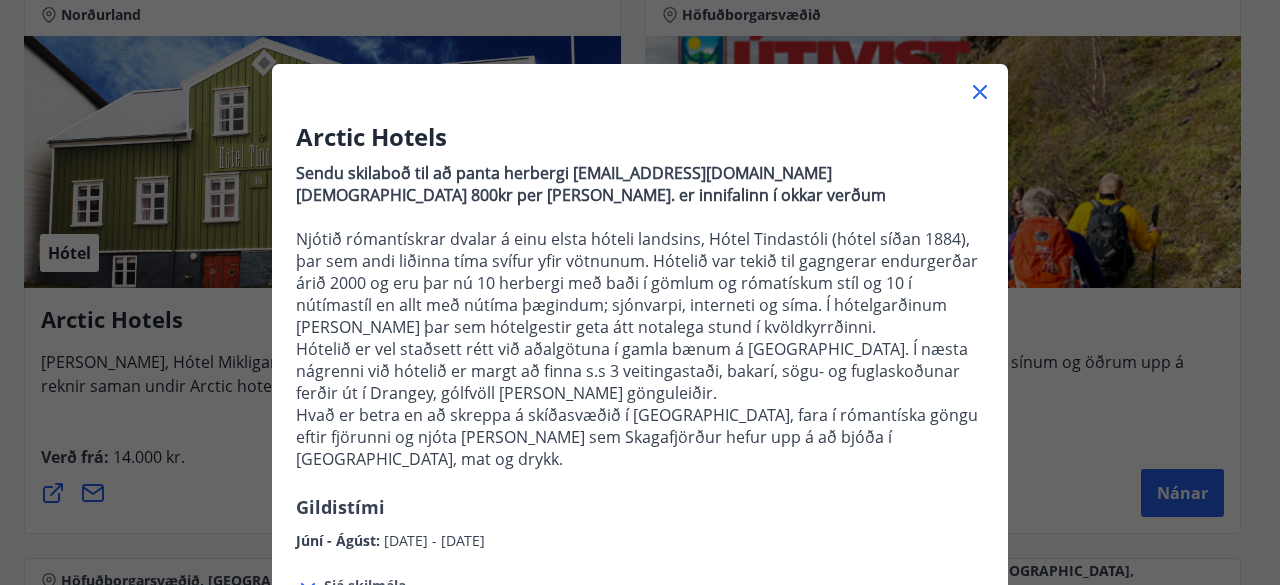 scroll, scrollTop: 100, scrollLeft: 0, axis: vertical 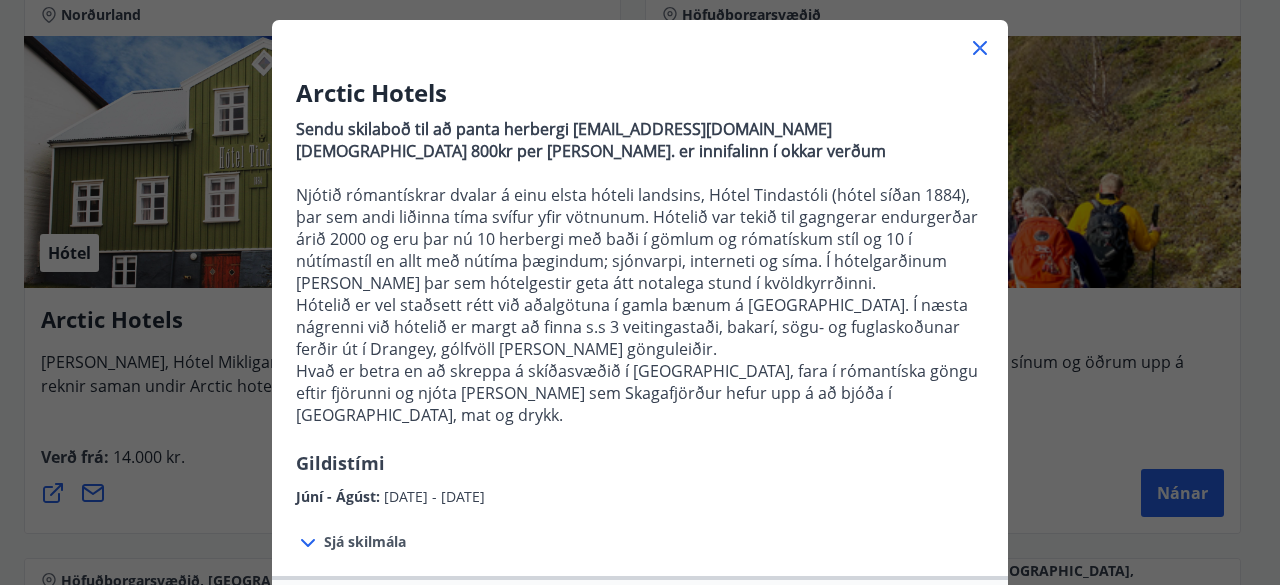 click 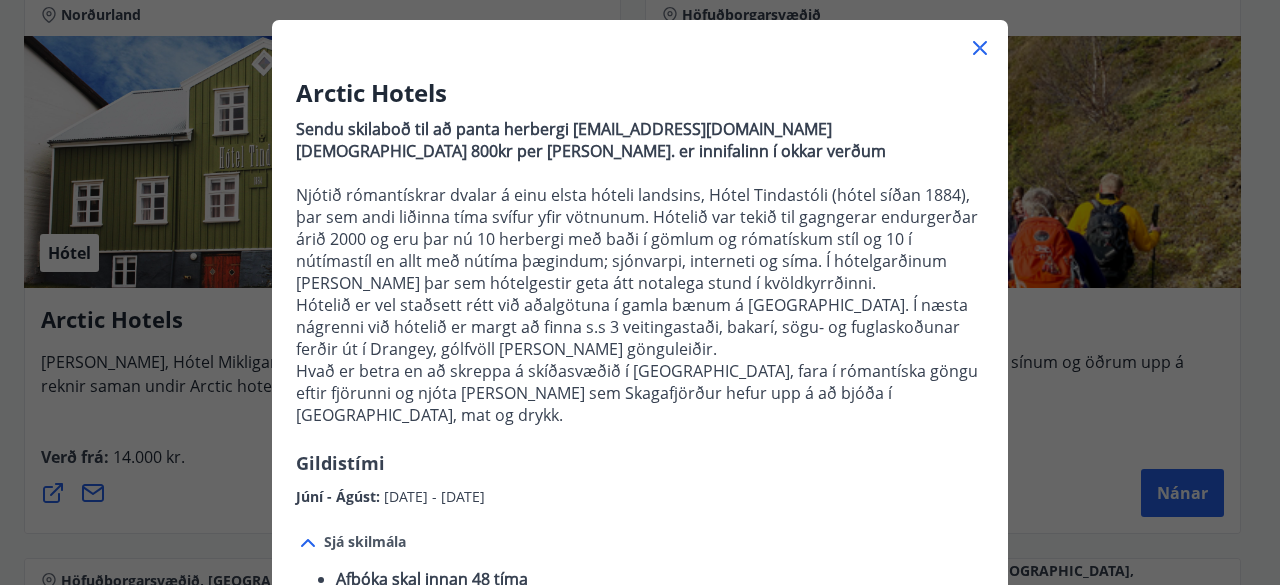 click 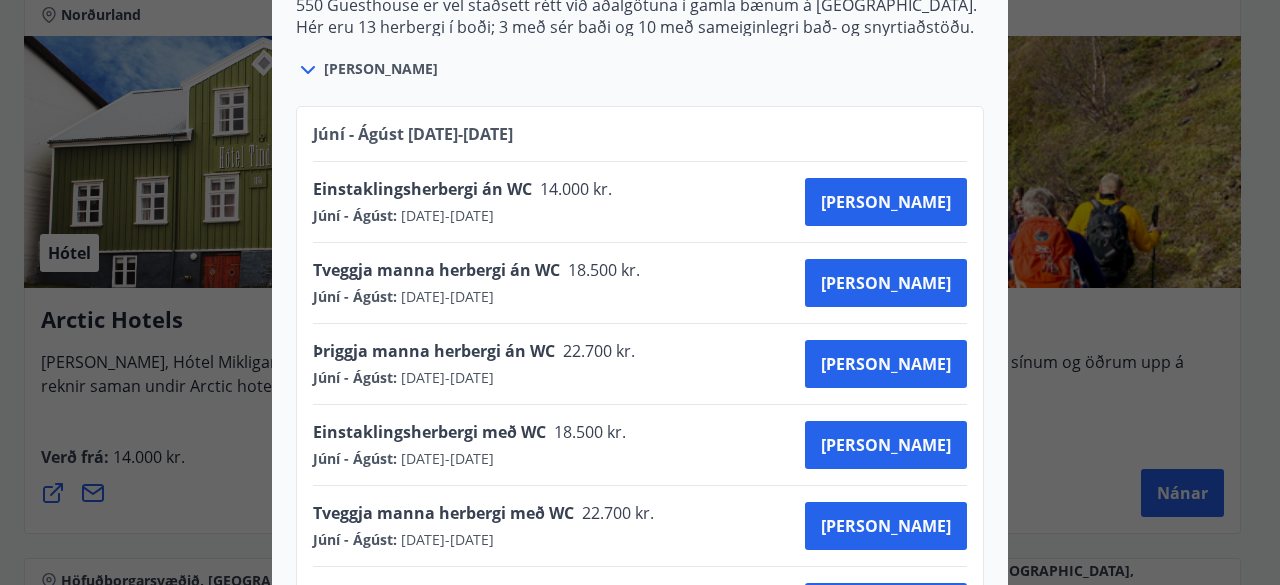 scroll, scrollTop: 1100, scrollLeft: 0, axis: vertical 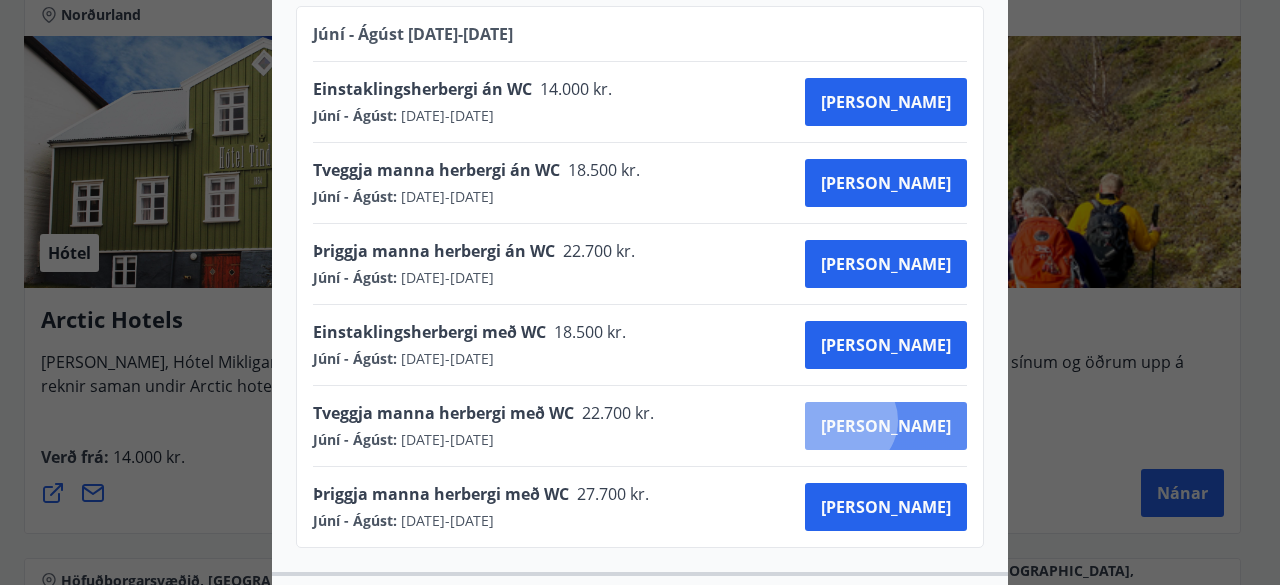 click on "[PERSON_NAME]" at bounding box center (886, 426) 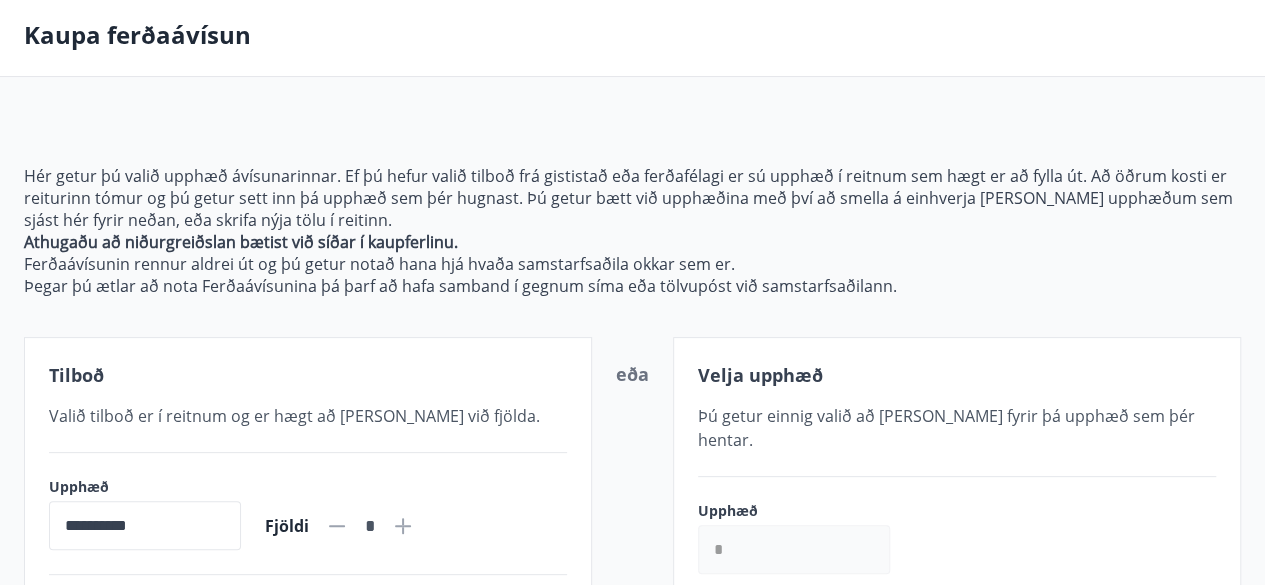 scroll, scrollTop: 300, scrollLeft: 0, axis: vertical 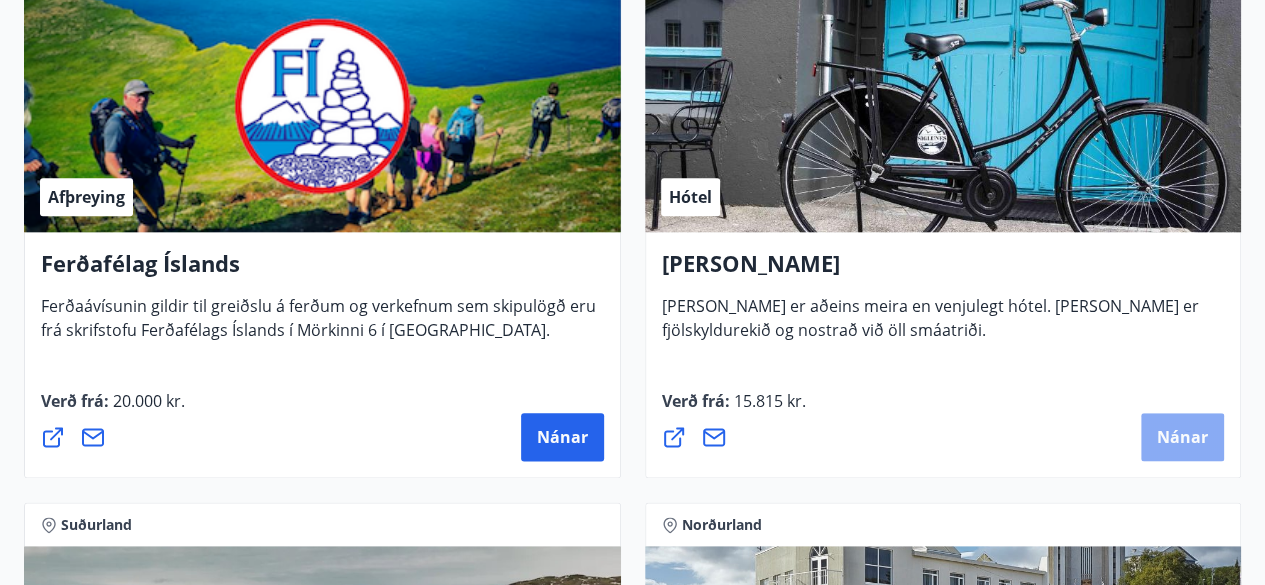 click on "Nánar" at bounding box center (1182, 437) 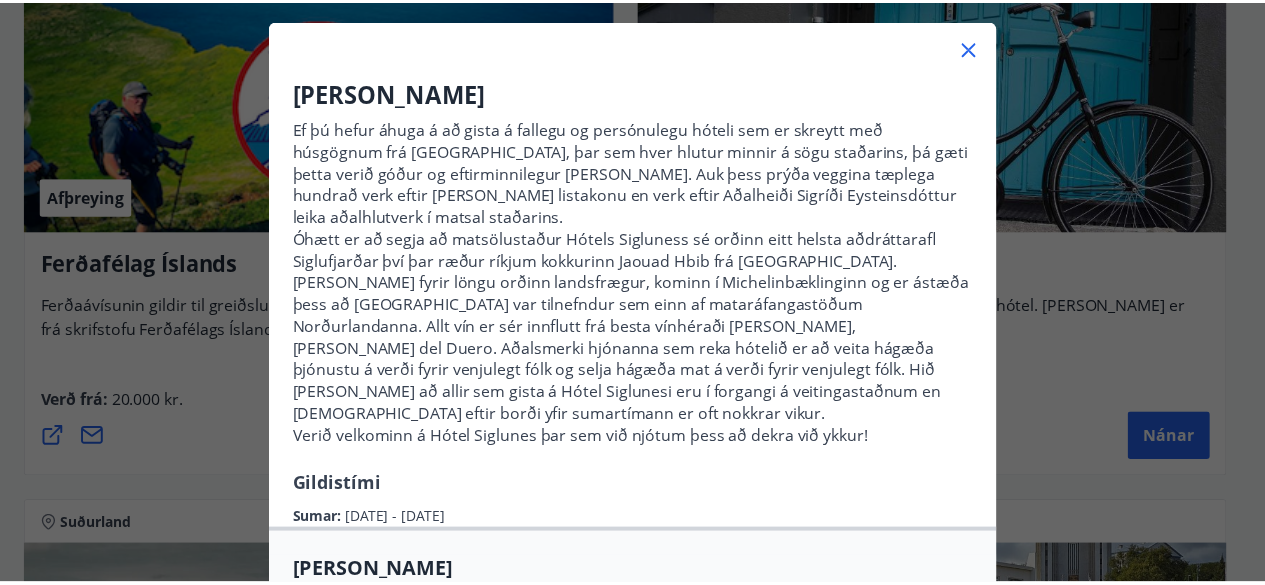 scroll, scrollTop: 0, scrollLeft: 0, axis: both 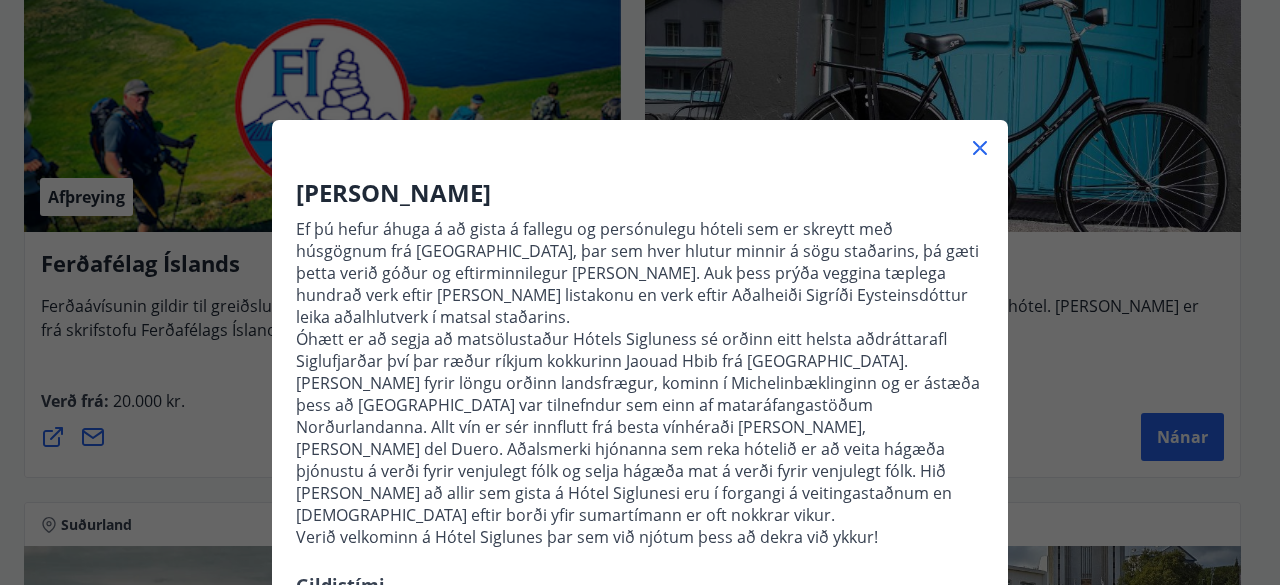 click 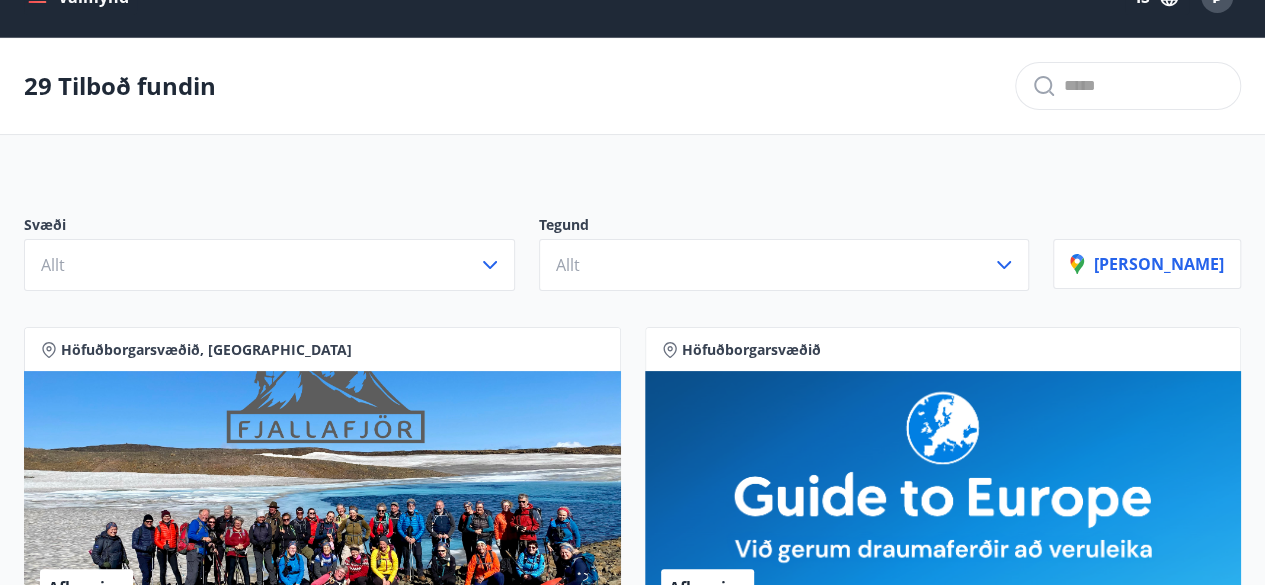 scroll, scrollTop: 0, scrollLeft: 0, axis: both 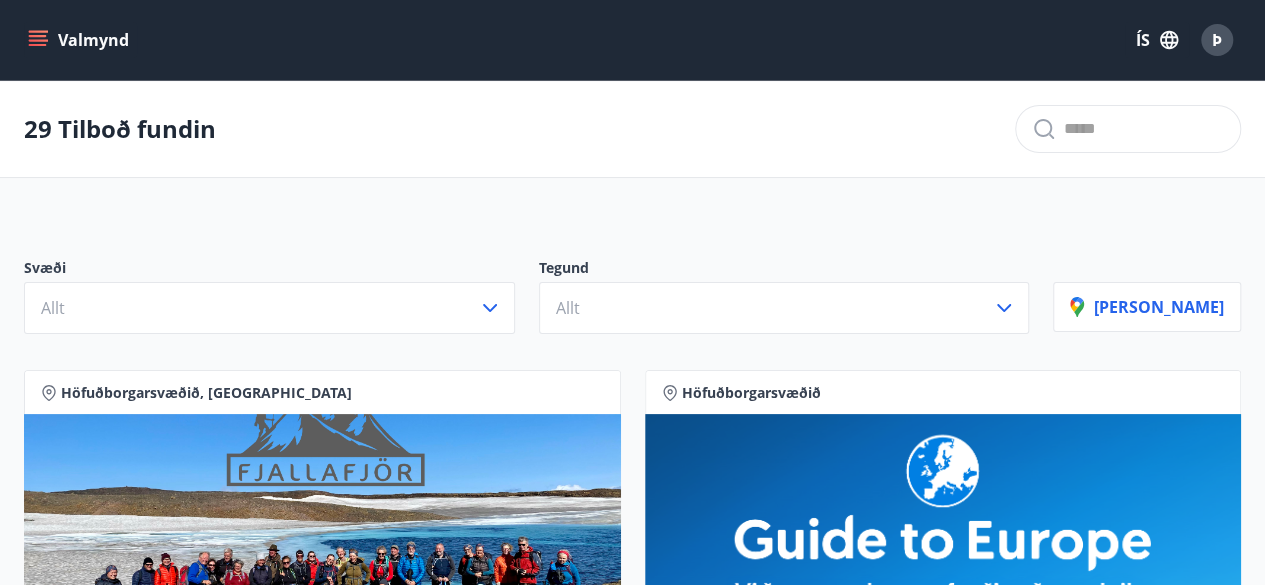 click 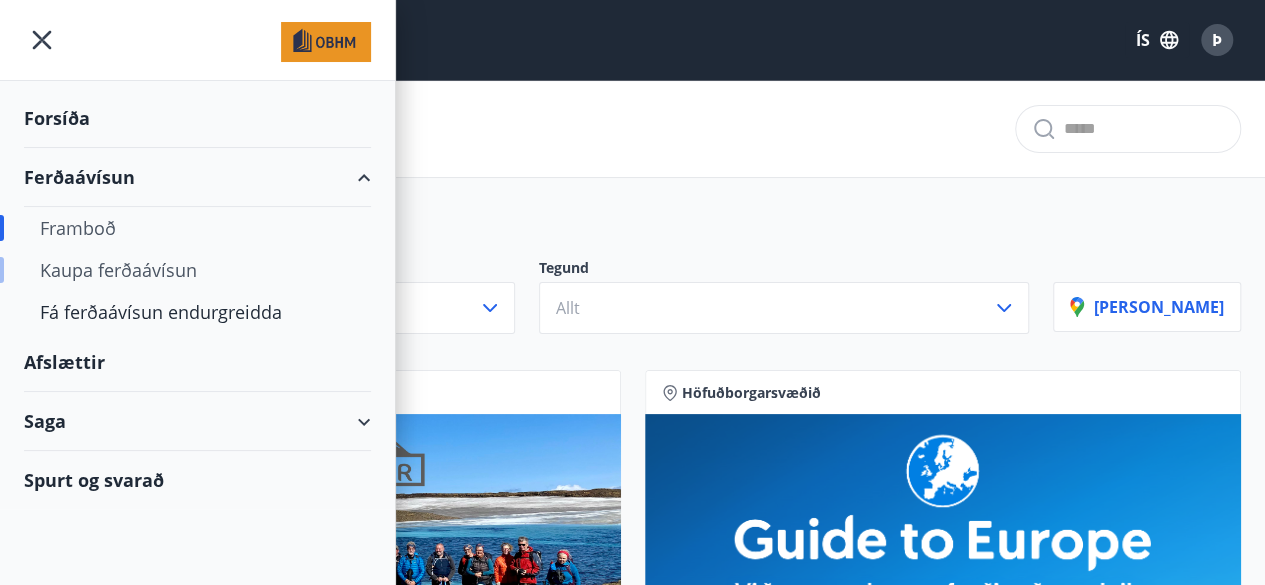 click on "Kaupa ferðaávísun" at bounding box center [197, 270] 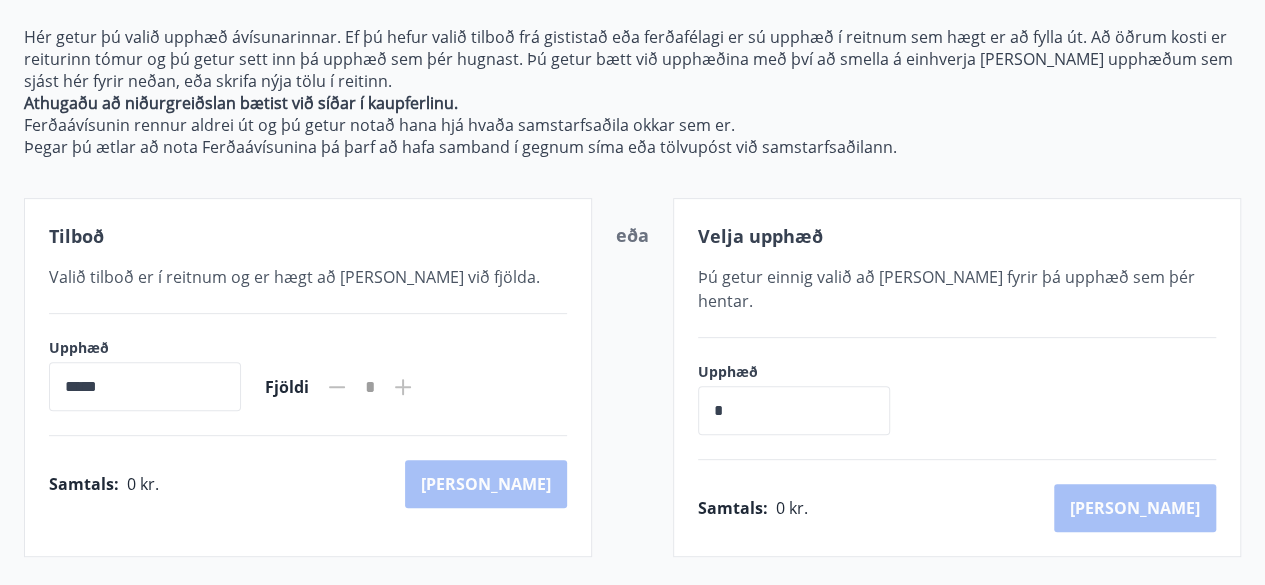 scroll, scrollTop: 219, scrollLeft: 0, axis: vertical 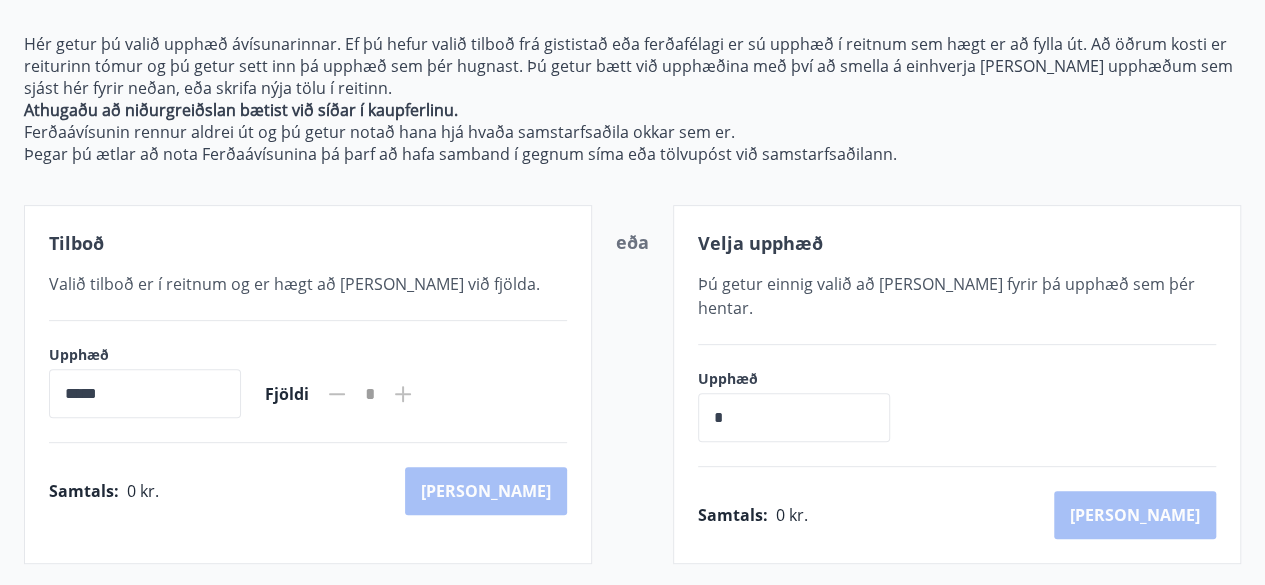 click on "*****" at bounding box center (145, 393) 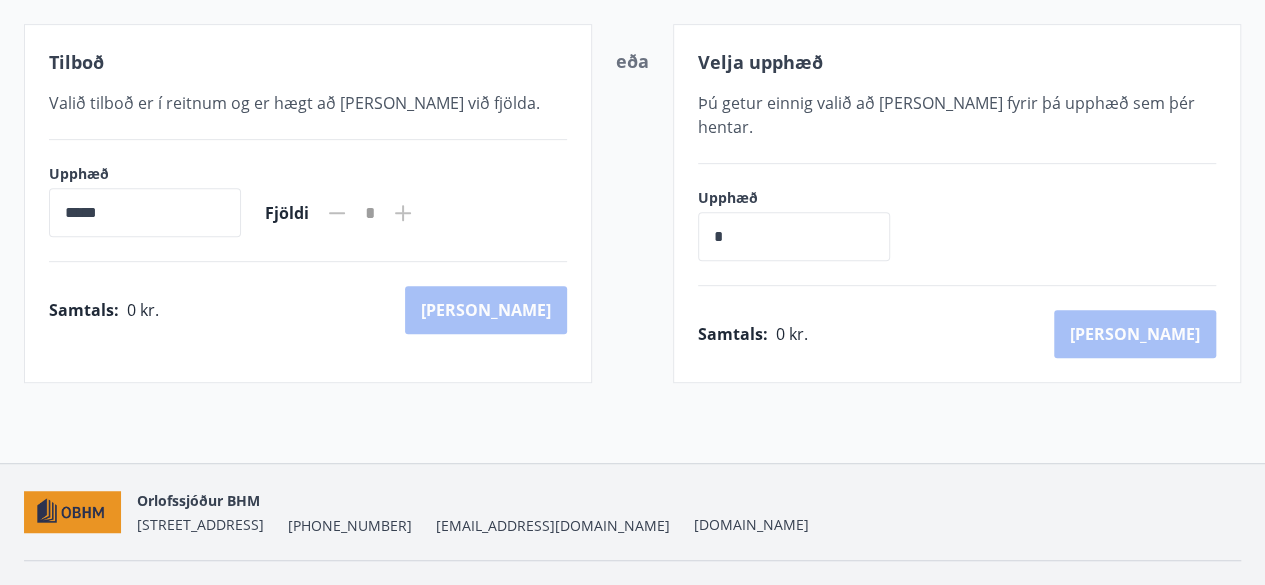 scroll, scrollTop: 419, scrollLeft: 0, axis: vertical 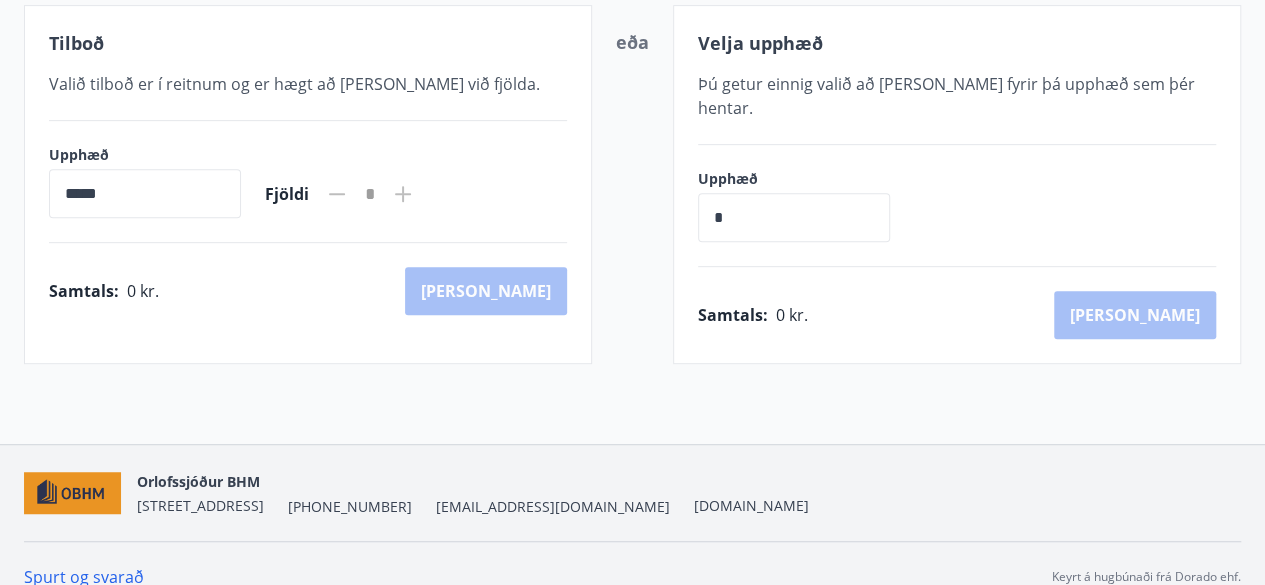 click on "Samtals : 0 kr. [GEOGRAPHIC_DATA]" at bounding box center (308, 291) 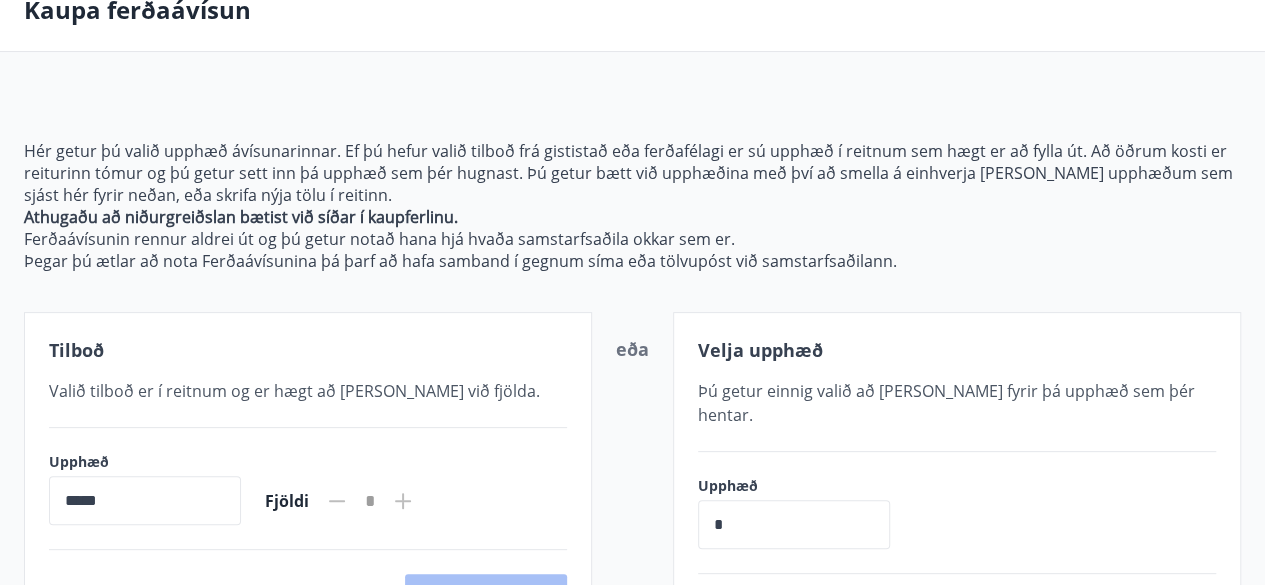 scroll, scrollTop: 0, scrollLeft: 0, axis: both 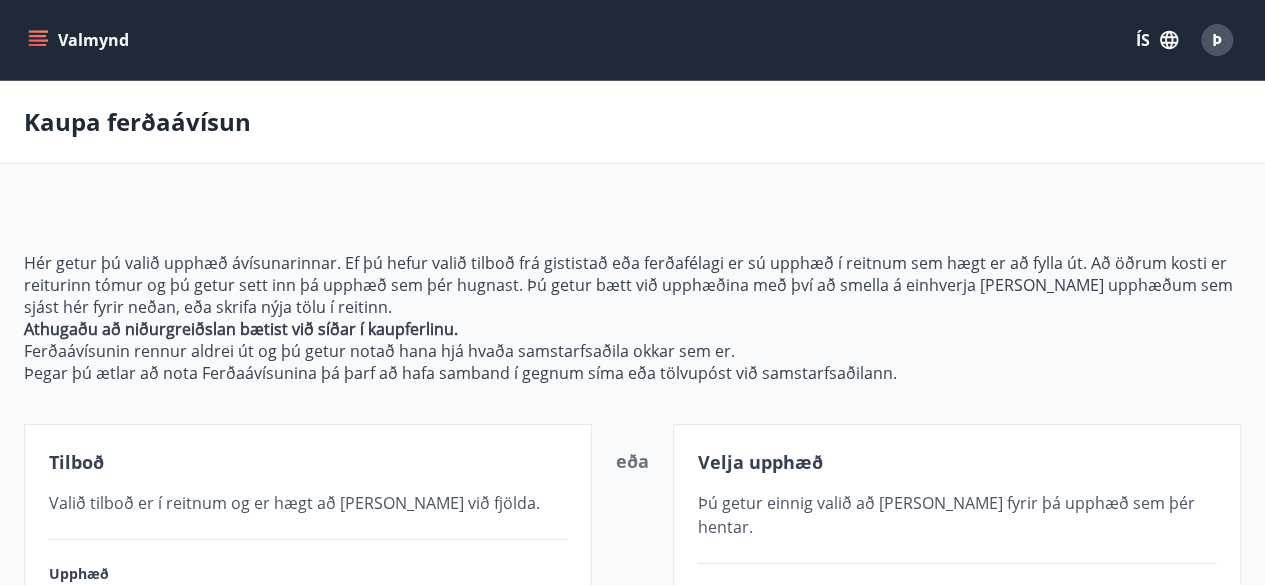 click on "Athugaðu að niðurgreiðslan bætist við síðar í kaupferlinu." at bounding box center [241, 329] 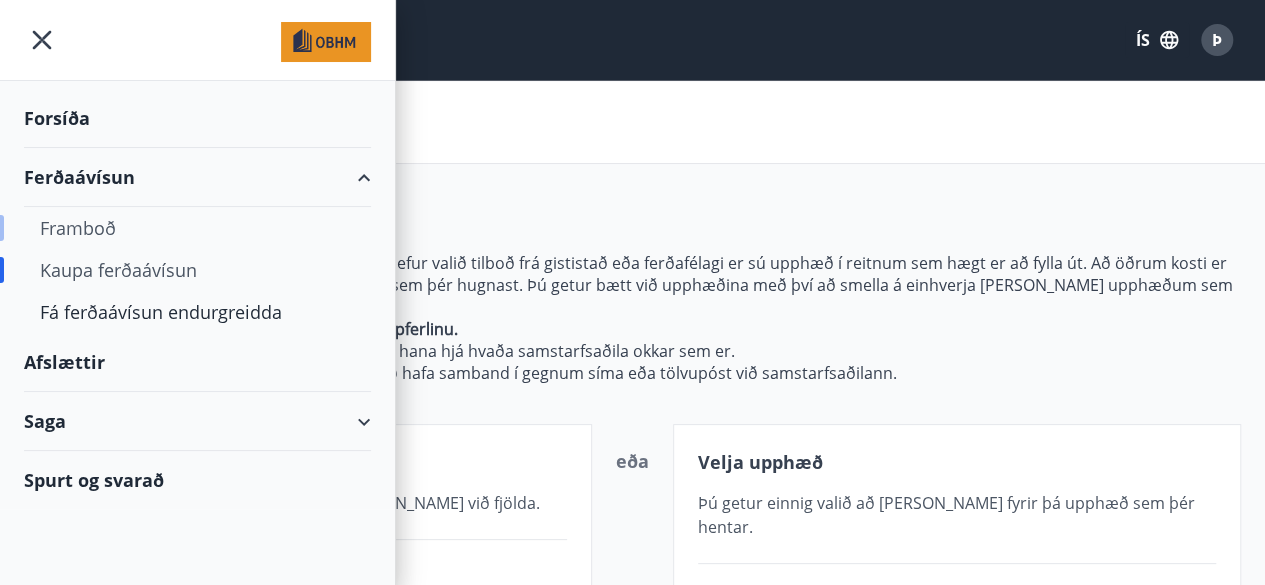 click on "Framboð" at bounding box center [197, 228] 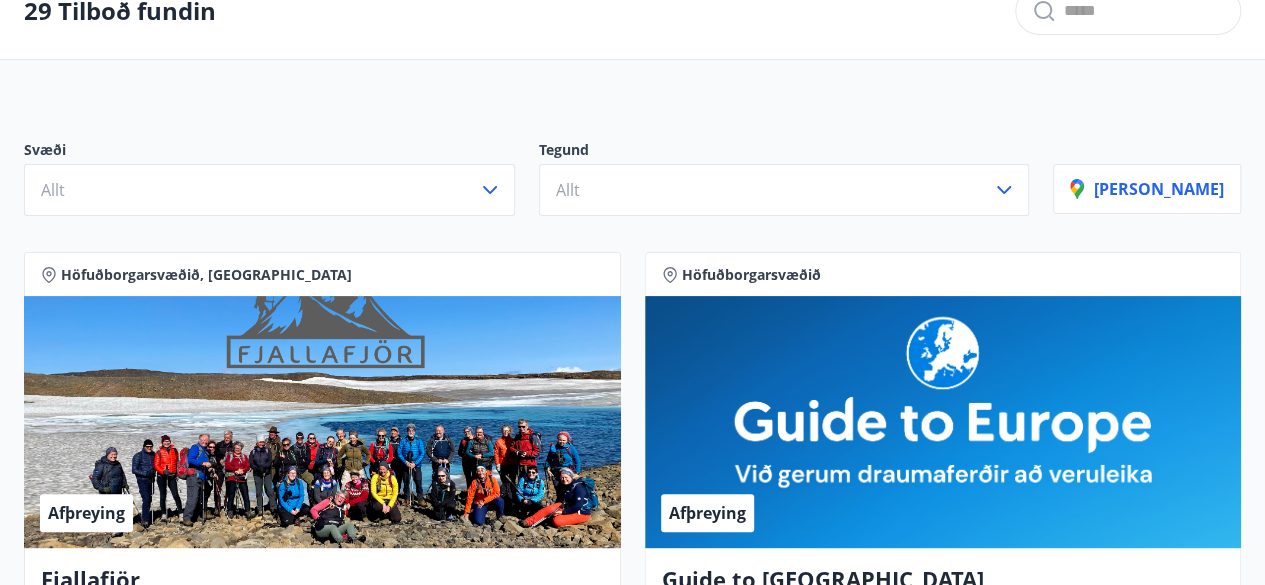 scroll, scrollTop: 18, scrollLeft: 0, axis: vertical 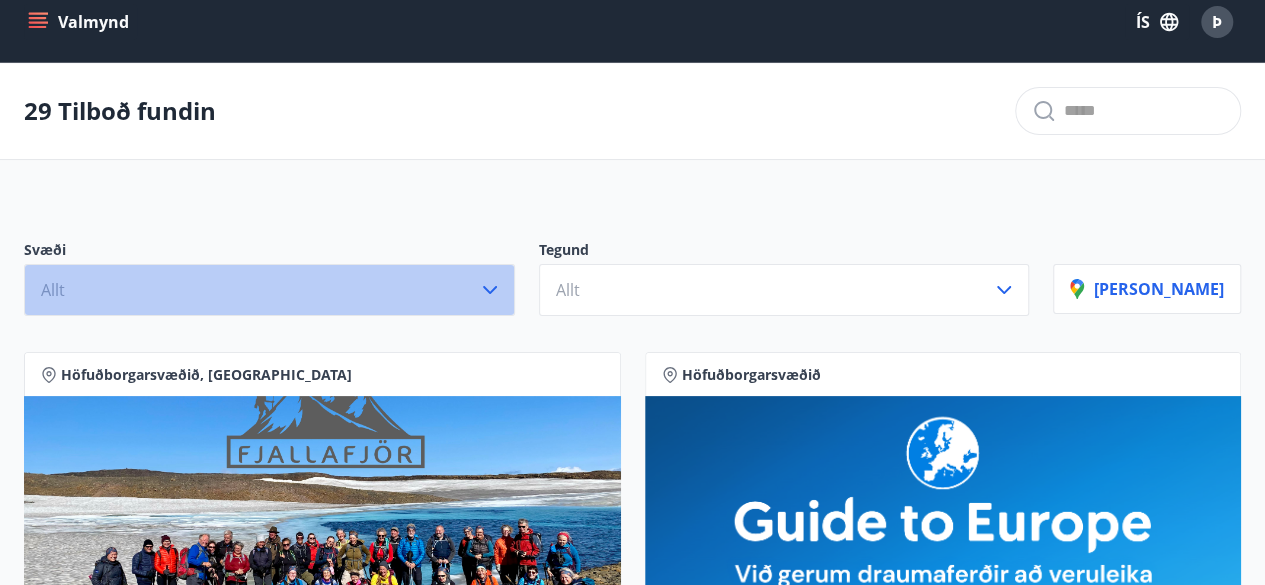 click 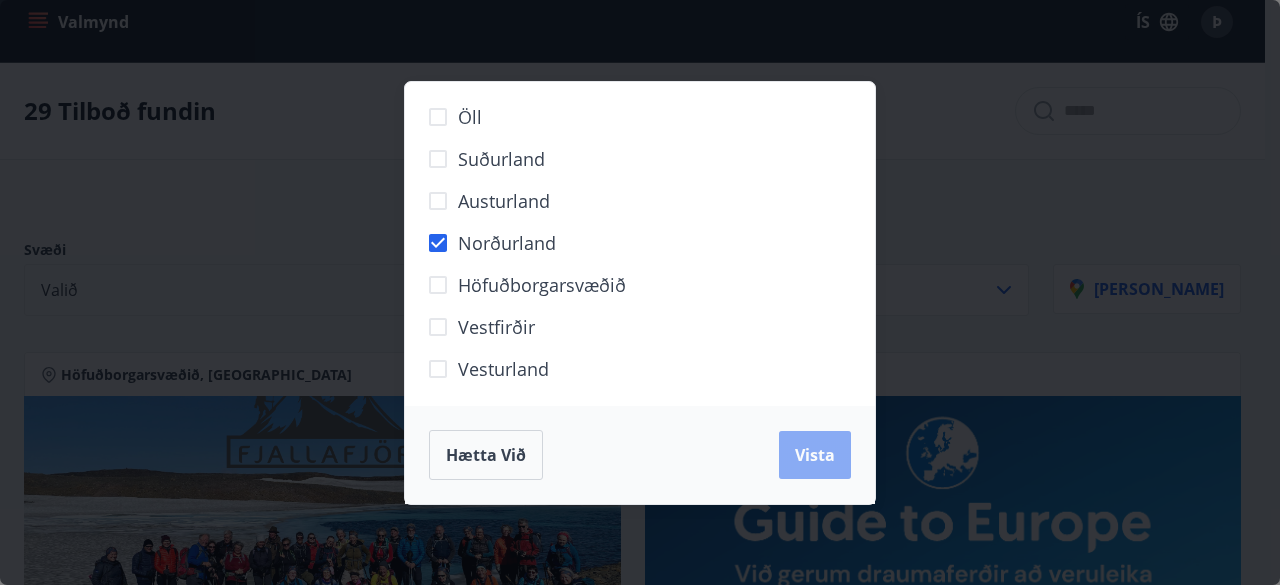 drag, startPoint x: 786, startPoint y: 452, endPoint x: 810, endPoint y: 445, distance: 25 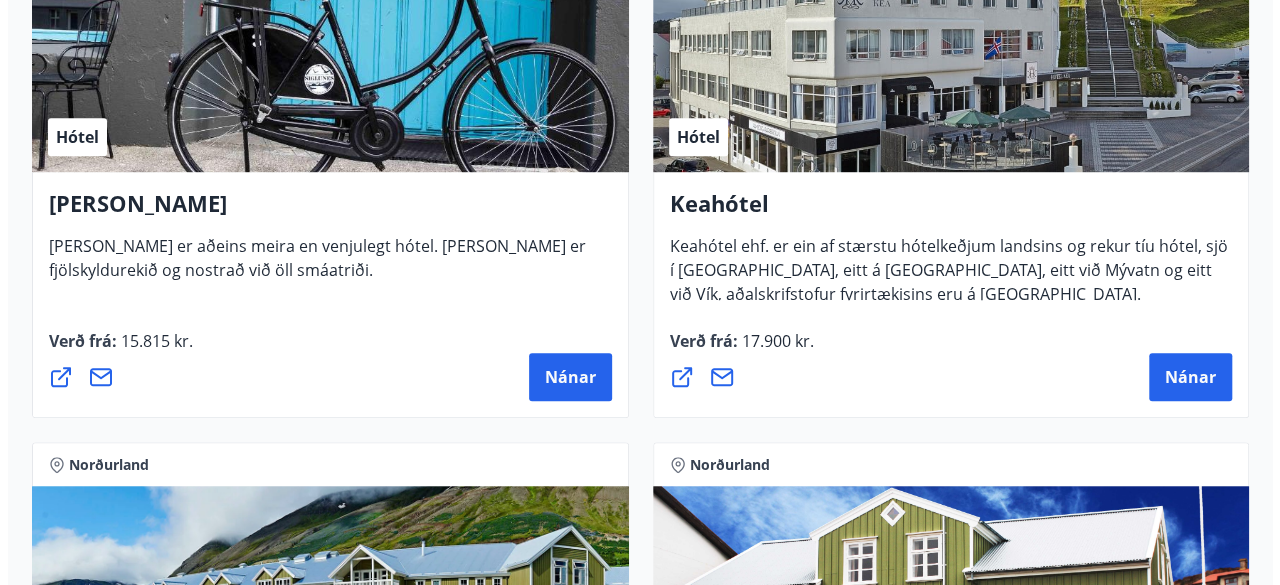 scroll, scrollTop: 486, scrollLeft: 0, axis: vertical 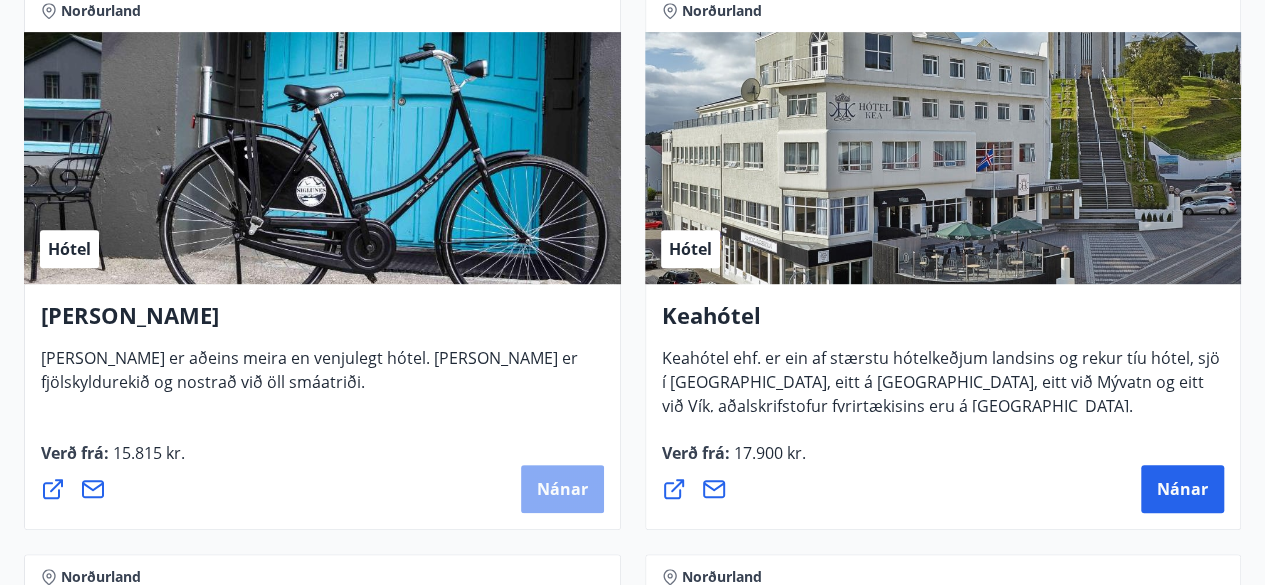 click on "Nánar" at bounding box center (562, 489) 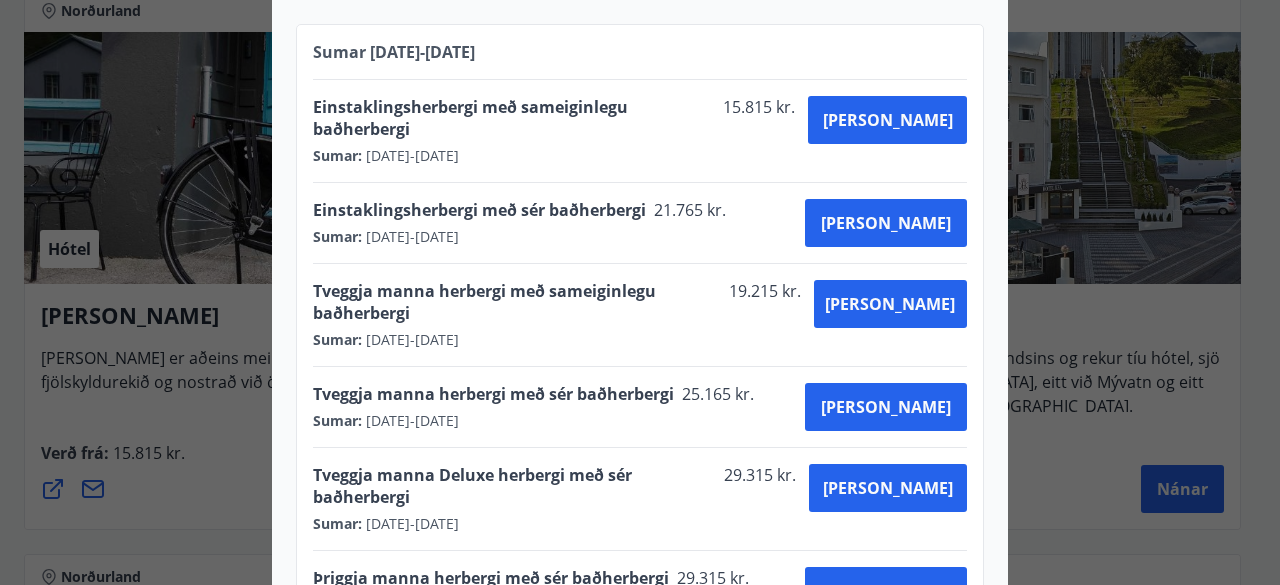 scroll, scrollTop: 1000, scrollLeft: 0, axis: vertical 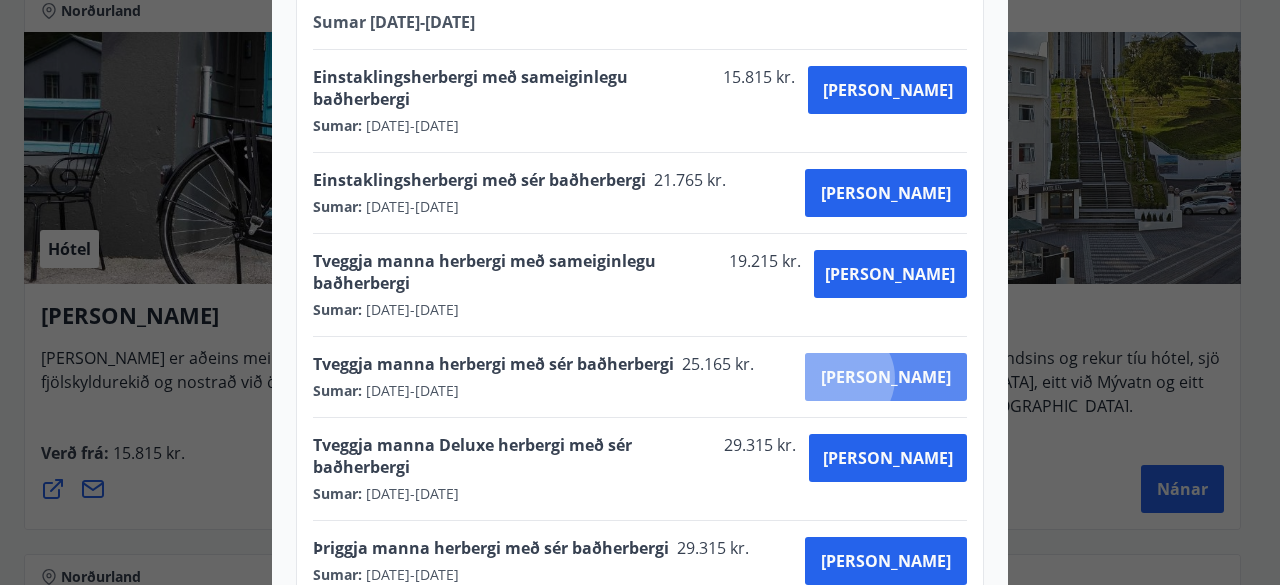 click on "[PERSON_NAME]" at bounding box center [886, 377] 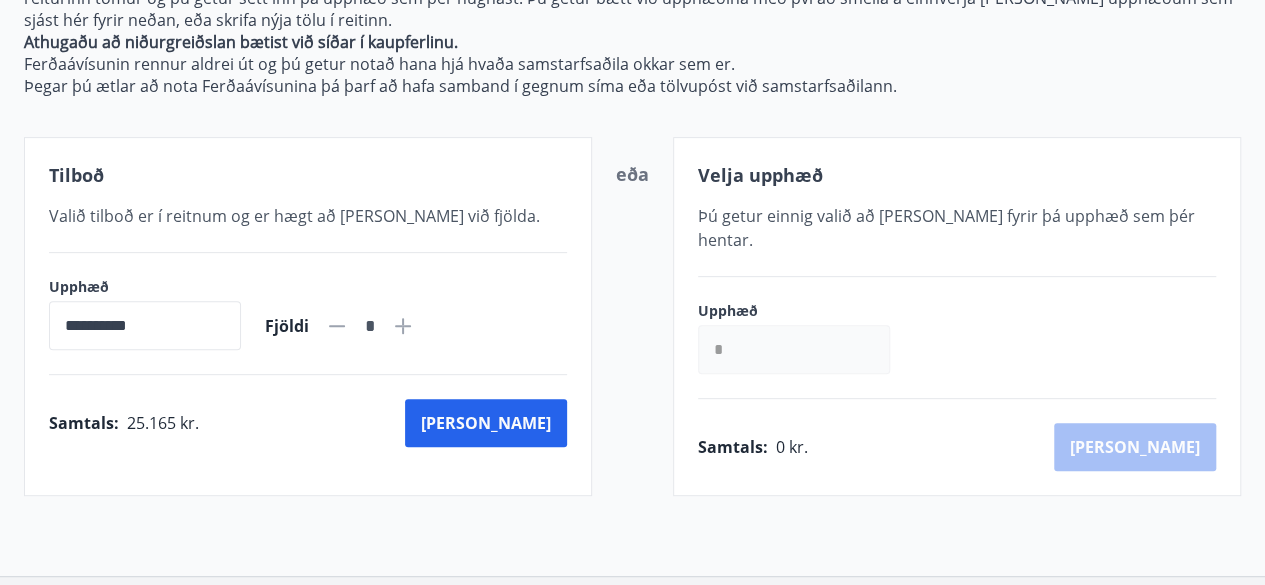 scroll, scrollTop: 419, scrollLeft: 0, axis: vertical 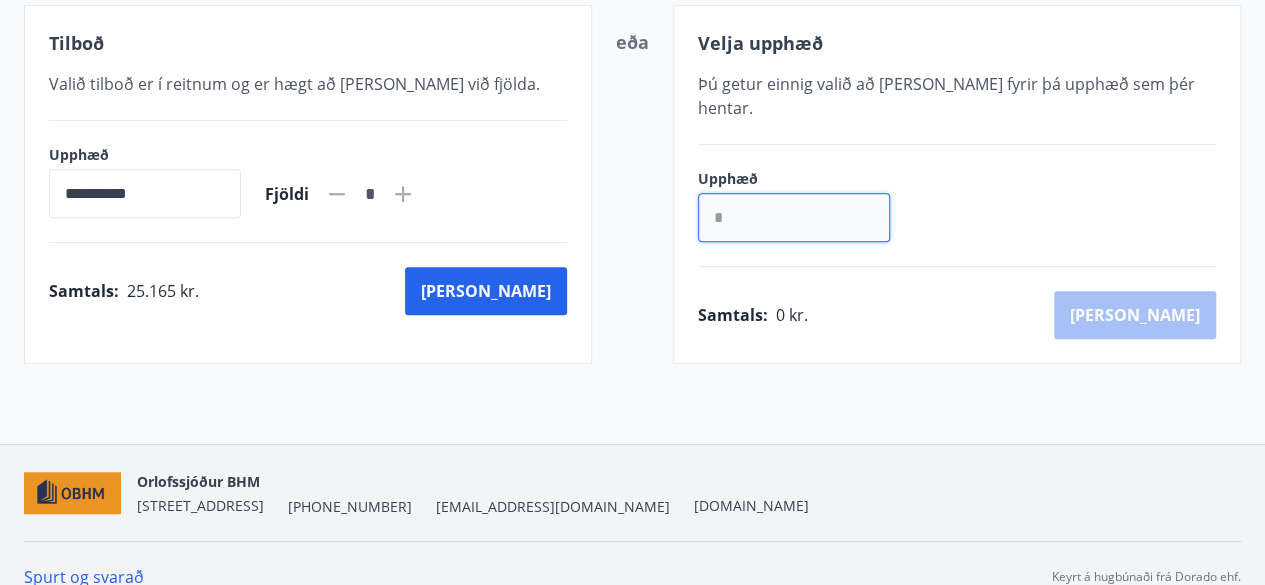click on "*" at bounding box center (794, 217) 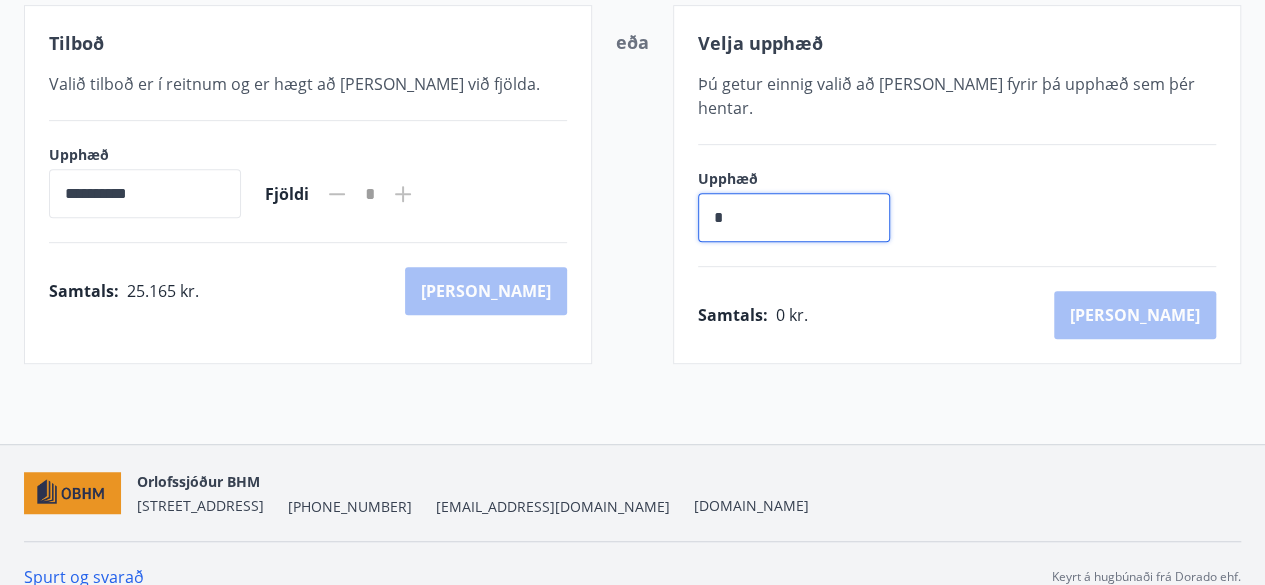 drag, startPoint x: 760, startPoint y: 189, endPoint x: 686, endPoint y: 189, distance: 74 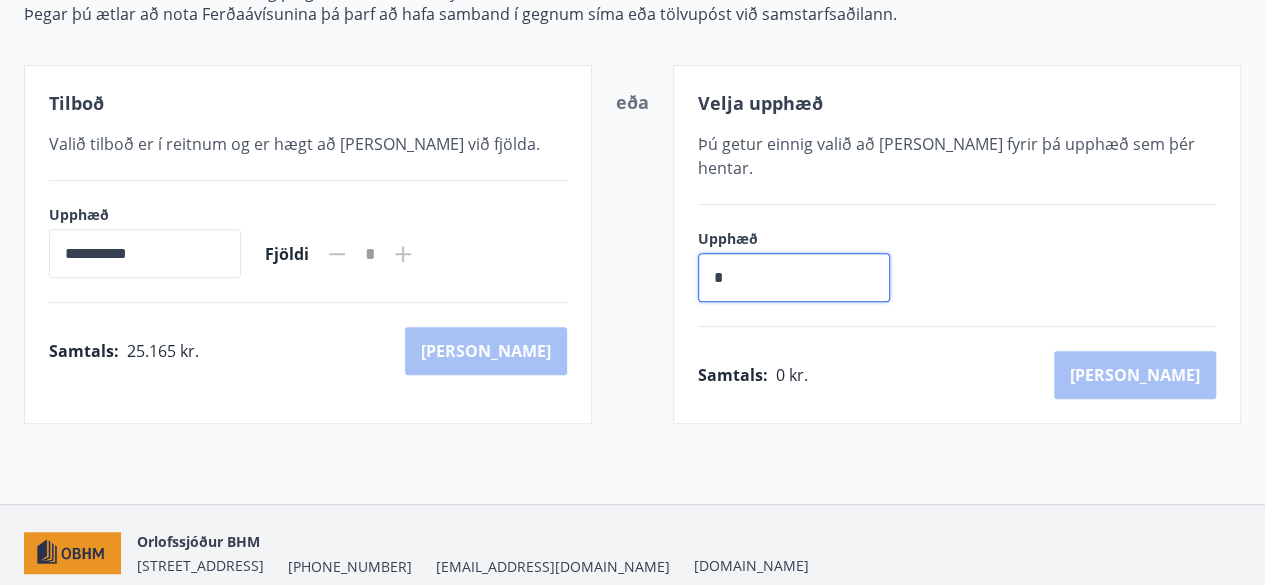 scroll, scrollTop: 419, scrollLeft: 0, axis: vertical 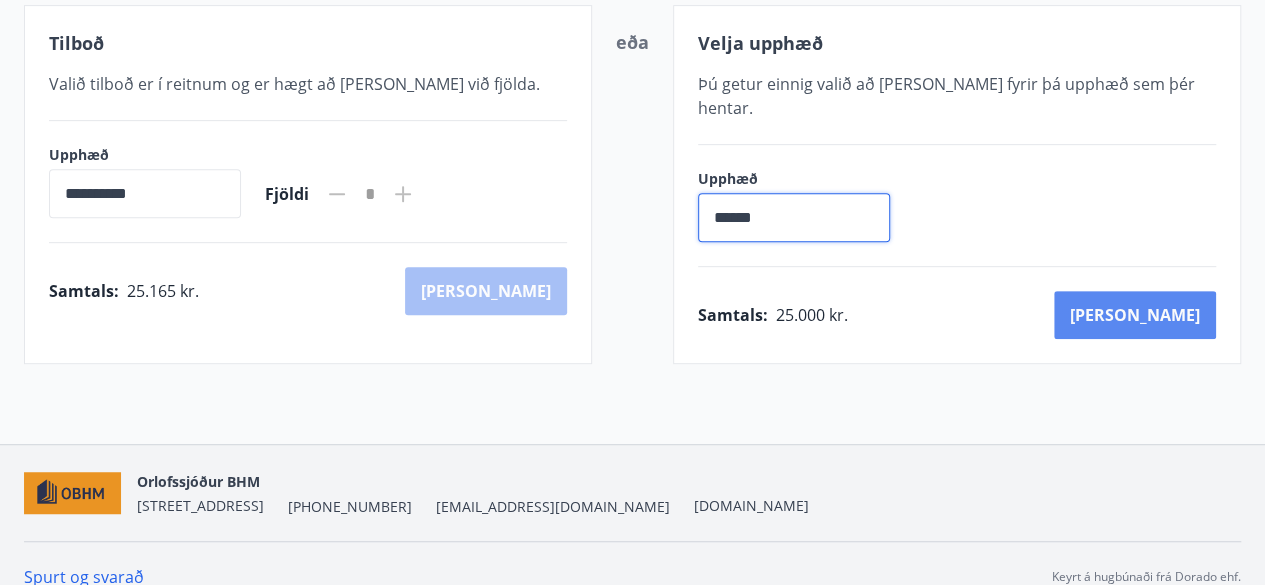 type on "******" 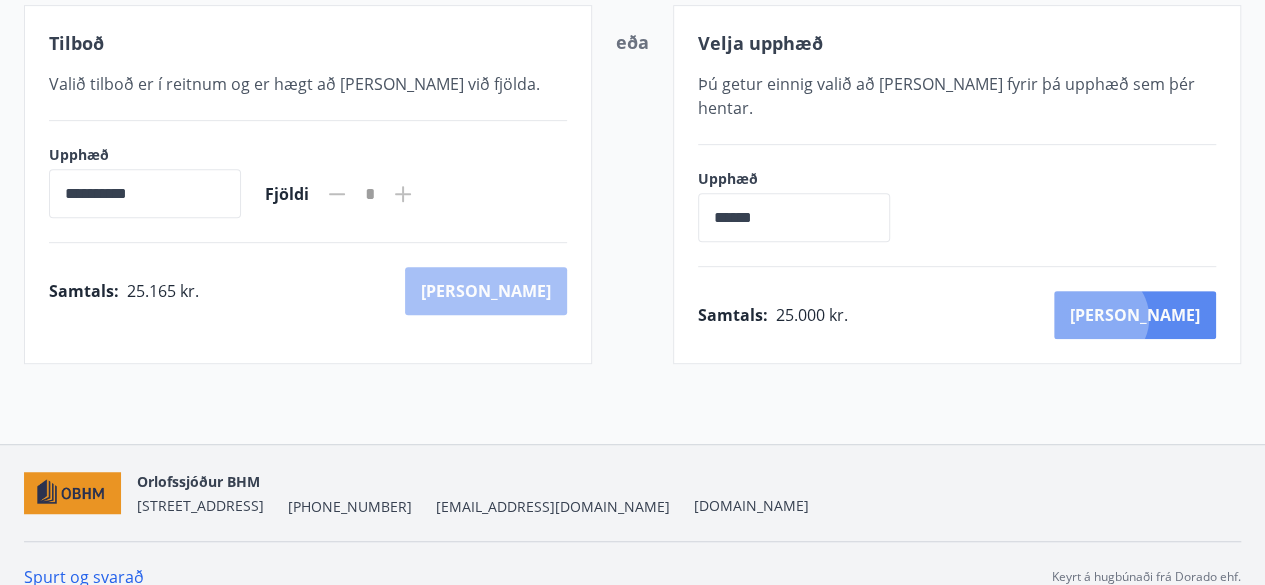 click on "[PERSON_NAME]" at bounding box center (1135, 315) 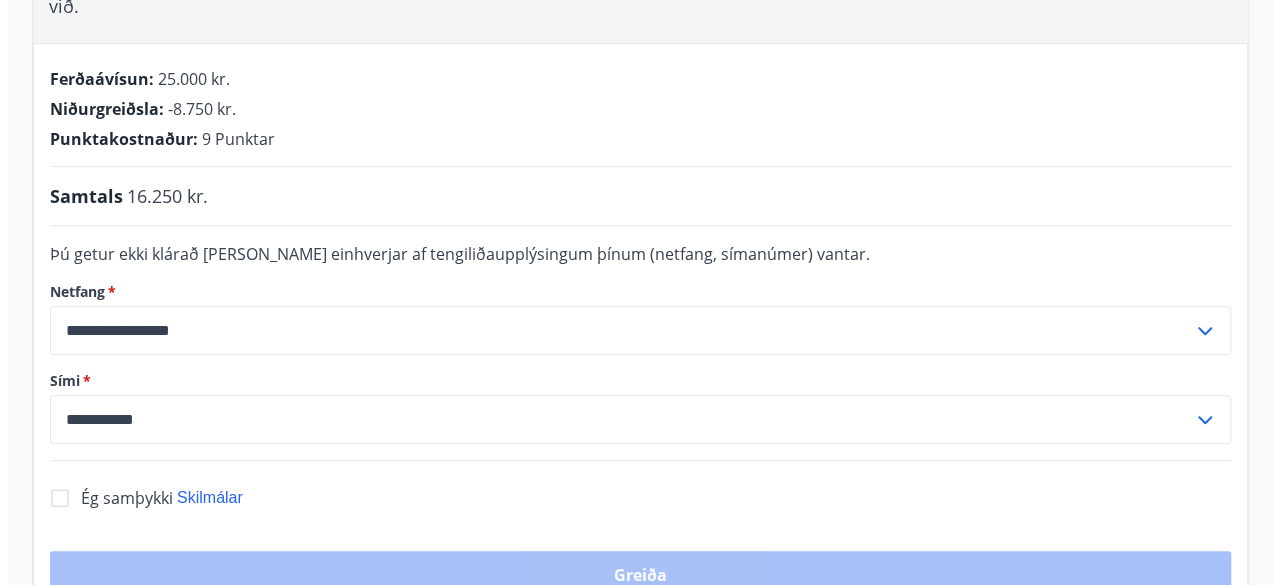 scroll, scrollTop: 519, scrollLeft: 0, axis: vertical 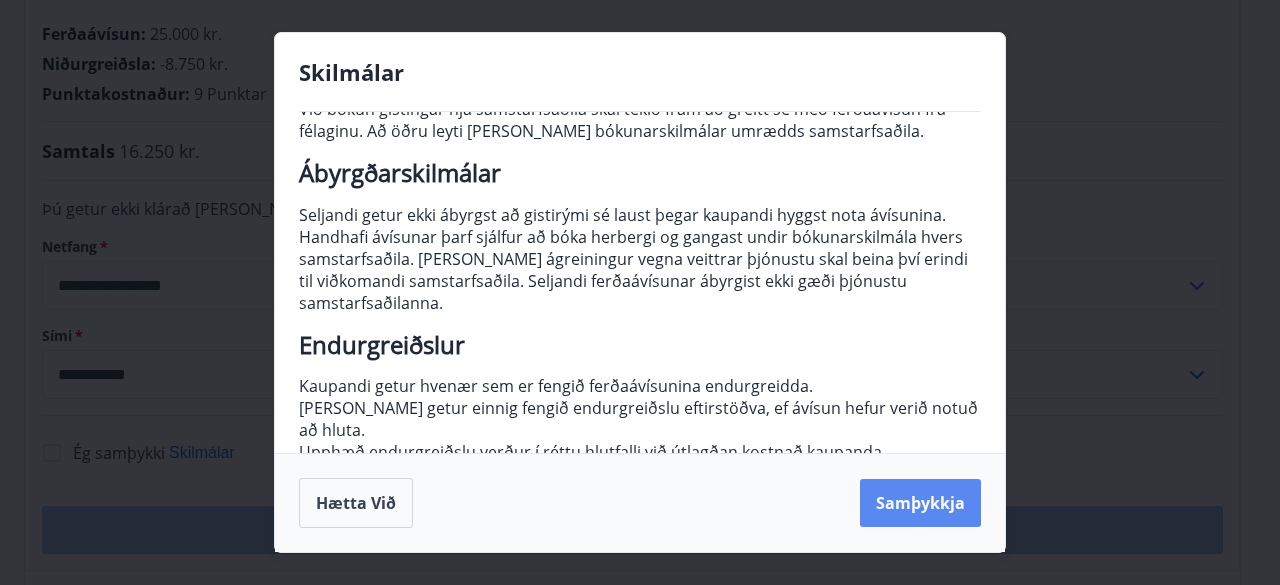 click on "Samþykkja" at bounding box center [920, 503] 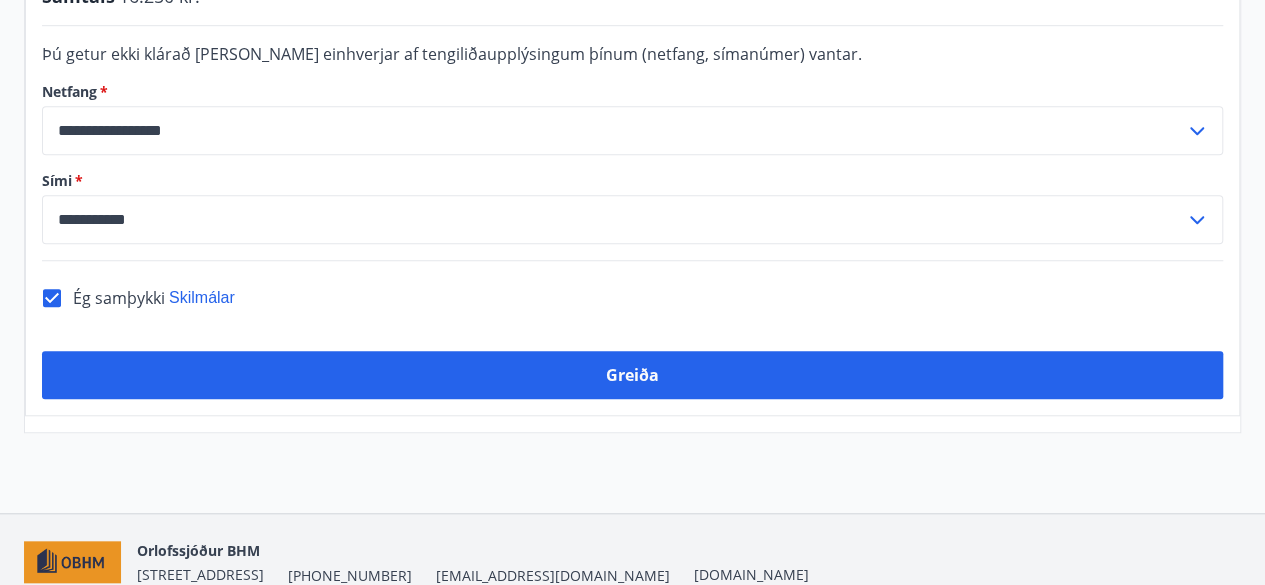 scroll, scrollTop: 714, scrollLeft: 0, axis: vertical 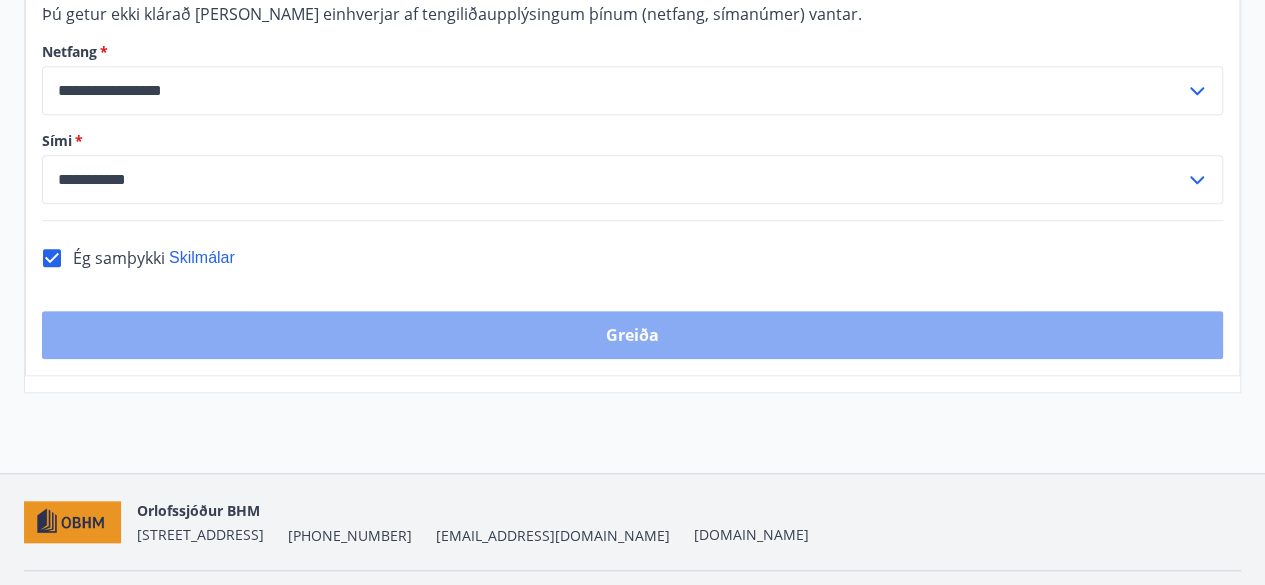 click on "Greiða" at bounding box center [632, 335] 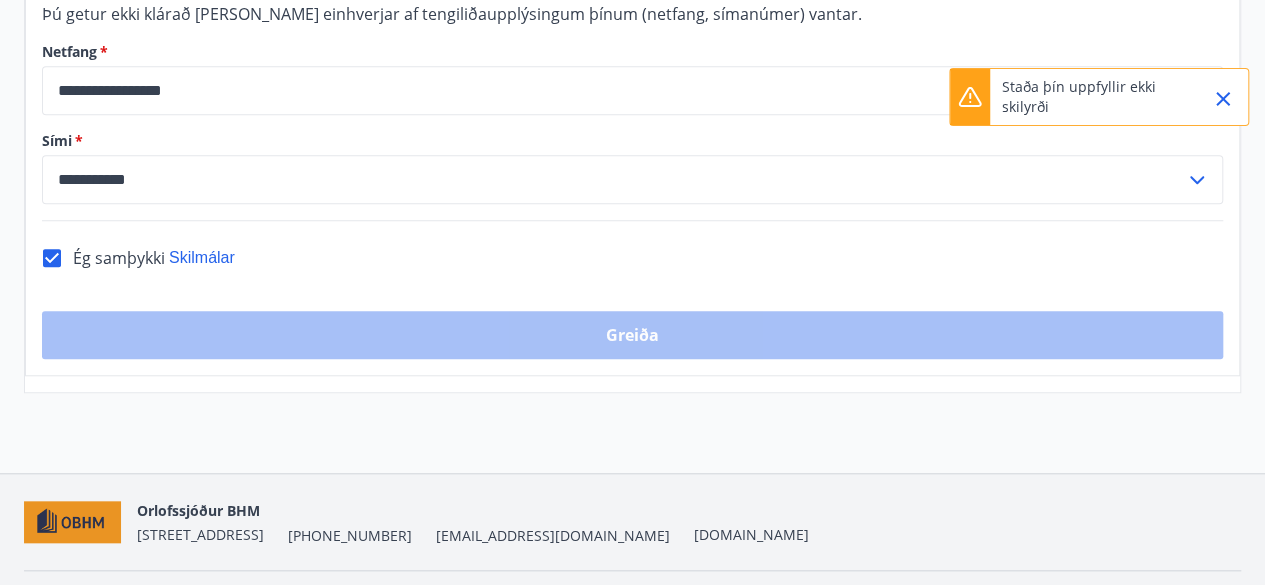 click on "Staða þín uppfyllir ekki skilyrði" at bounding box center (1090, 97) 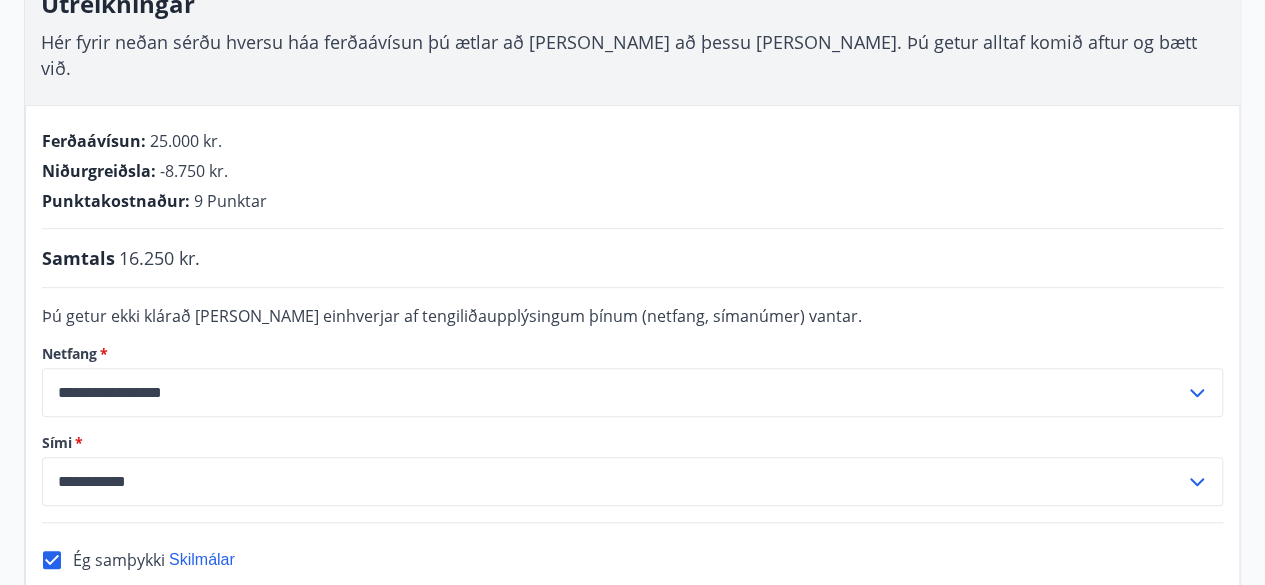 scroll, scrollTop: 314, scrollLeft: 0, axis: vertical 